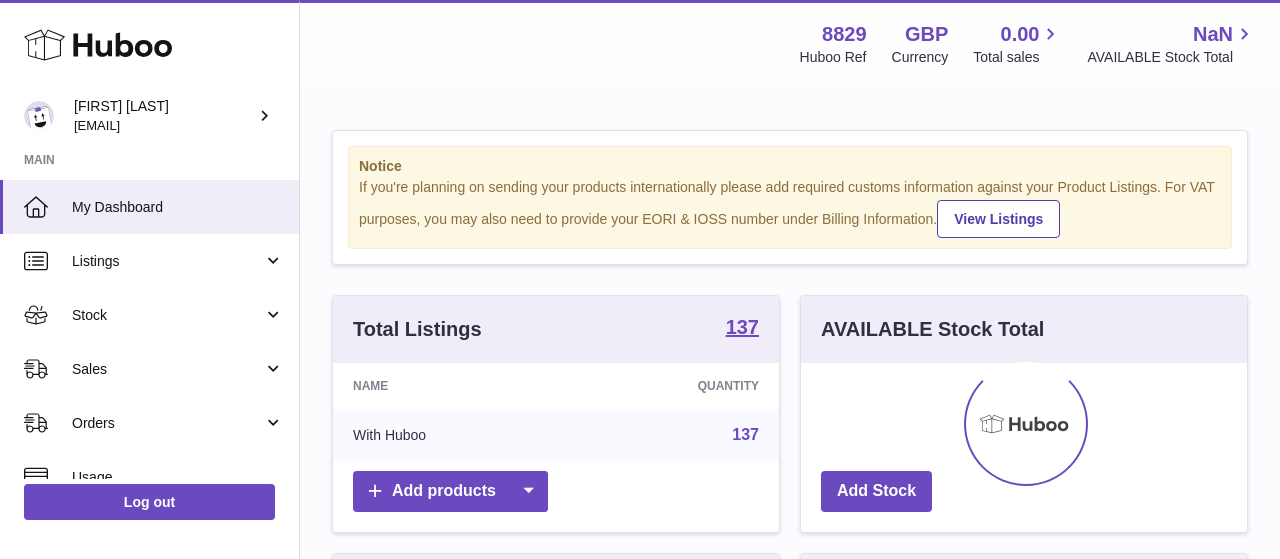 scroll, scrollTop: 0, scrollLeft: 0, axis: both 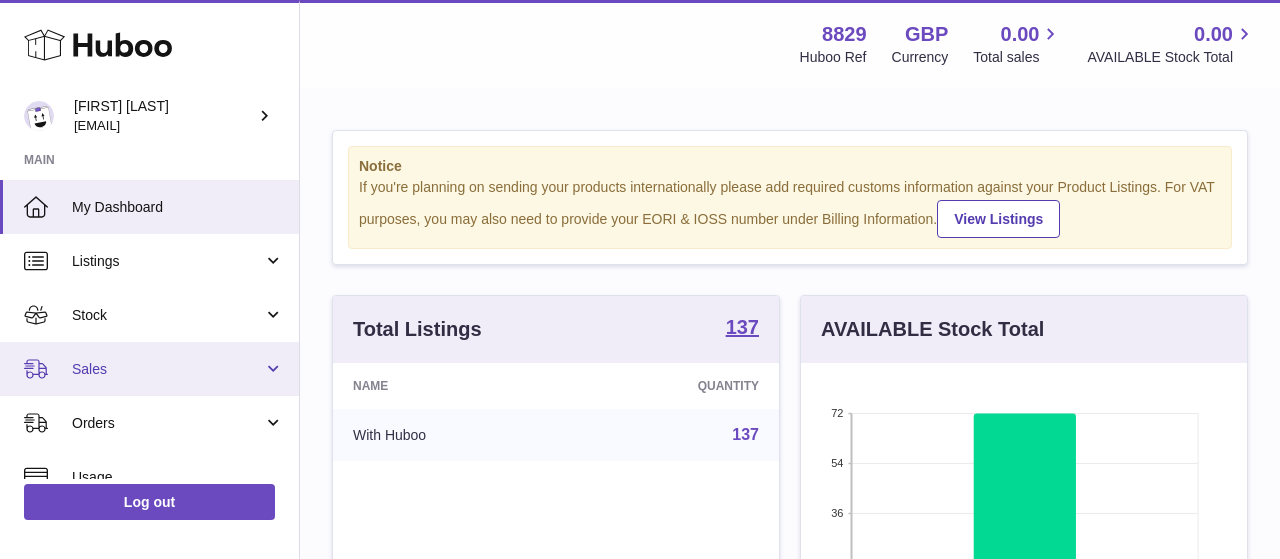 click on "Sales" at bounding box center (167, 369) 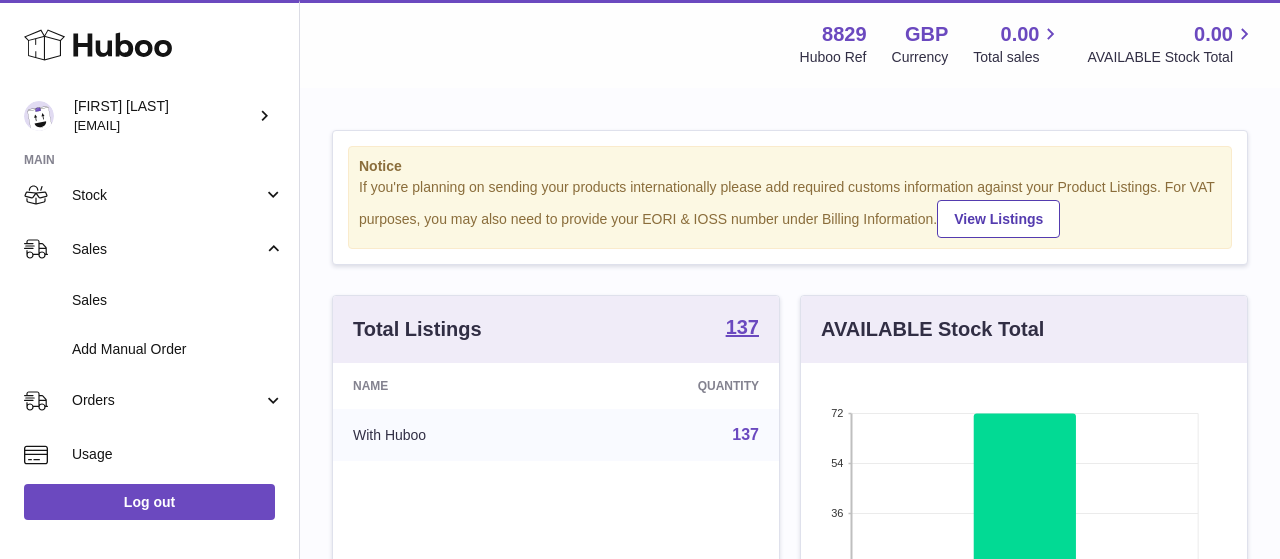 scroll, scrollTop: 232, scrollLeft: 0, axis: vertical 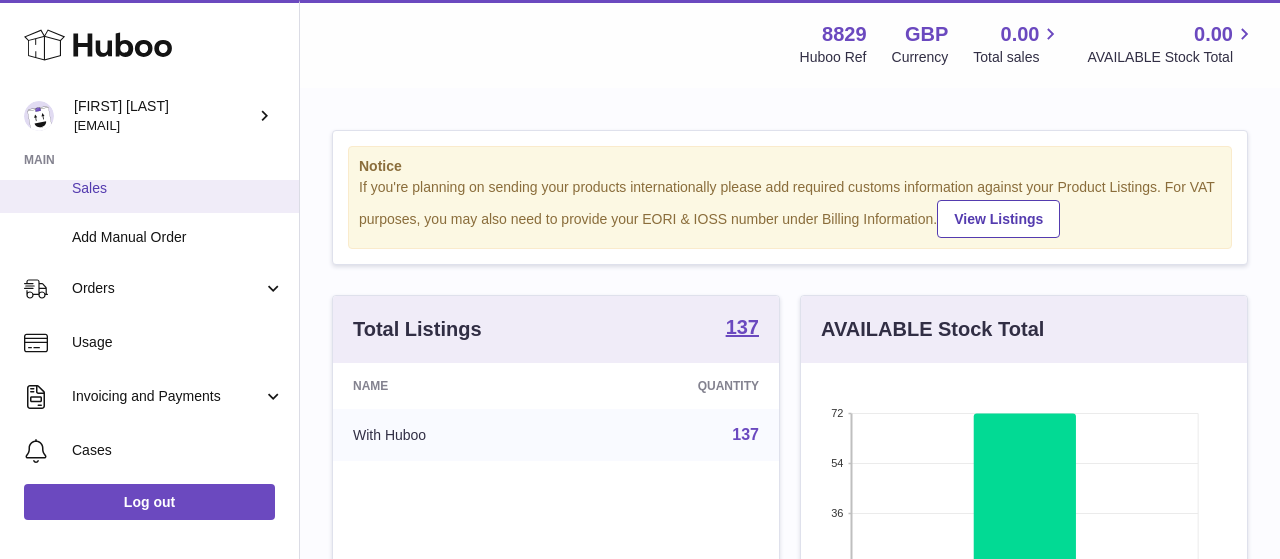 click on "Sales" at bounding box center [149, 188] 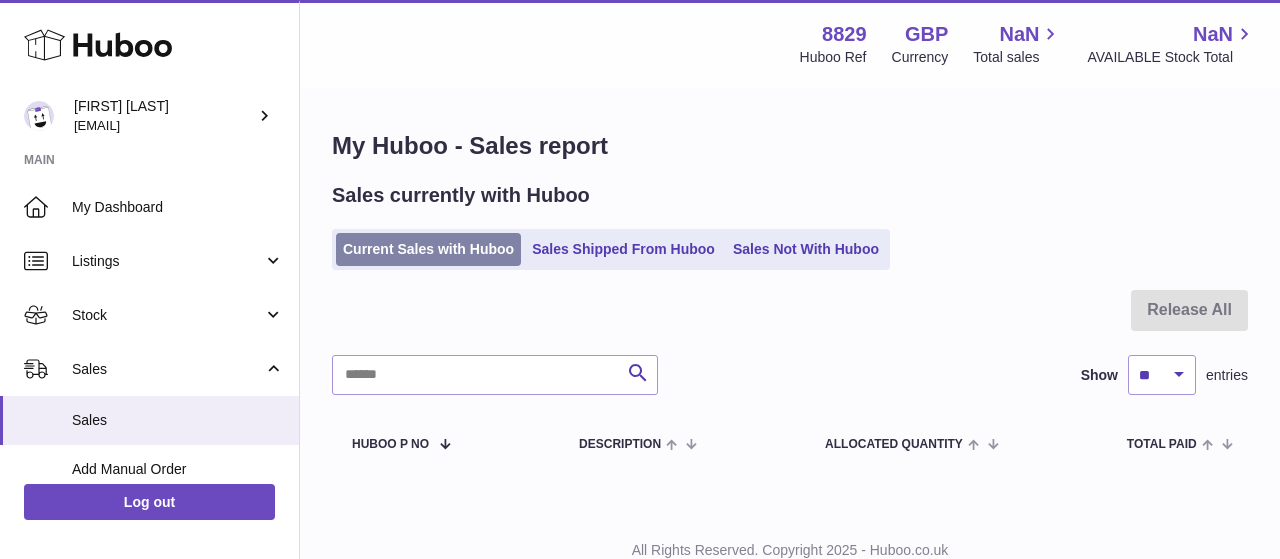 scroll, scrollTop: 0, scrollLeft: 0, axis: both 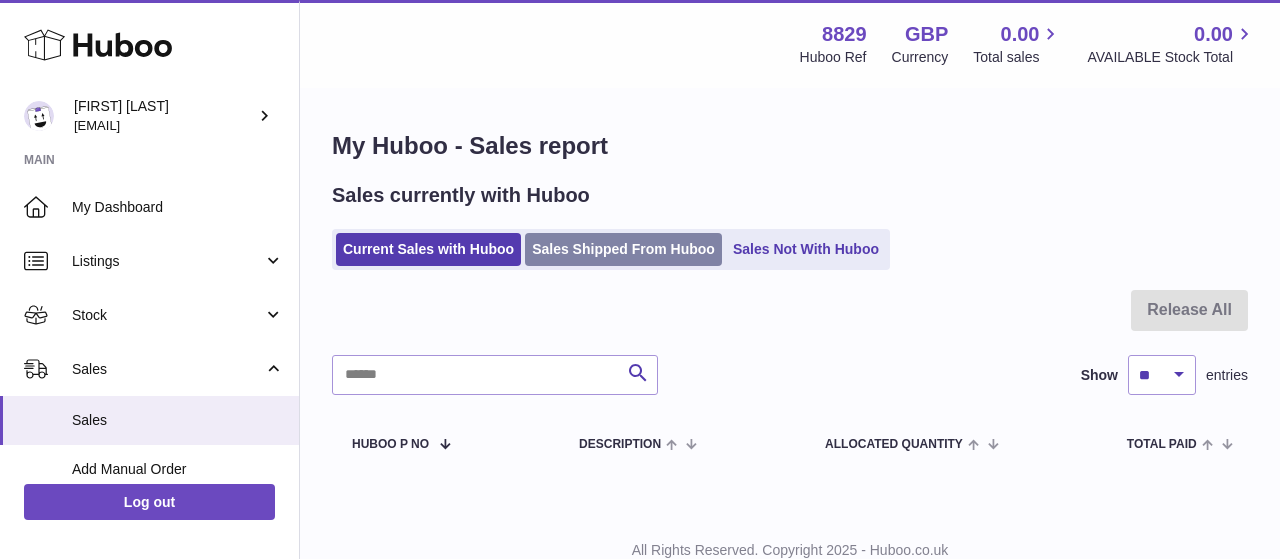 click on "Sales Shipped From Huboo" at bounding box center (623, 249) 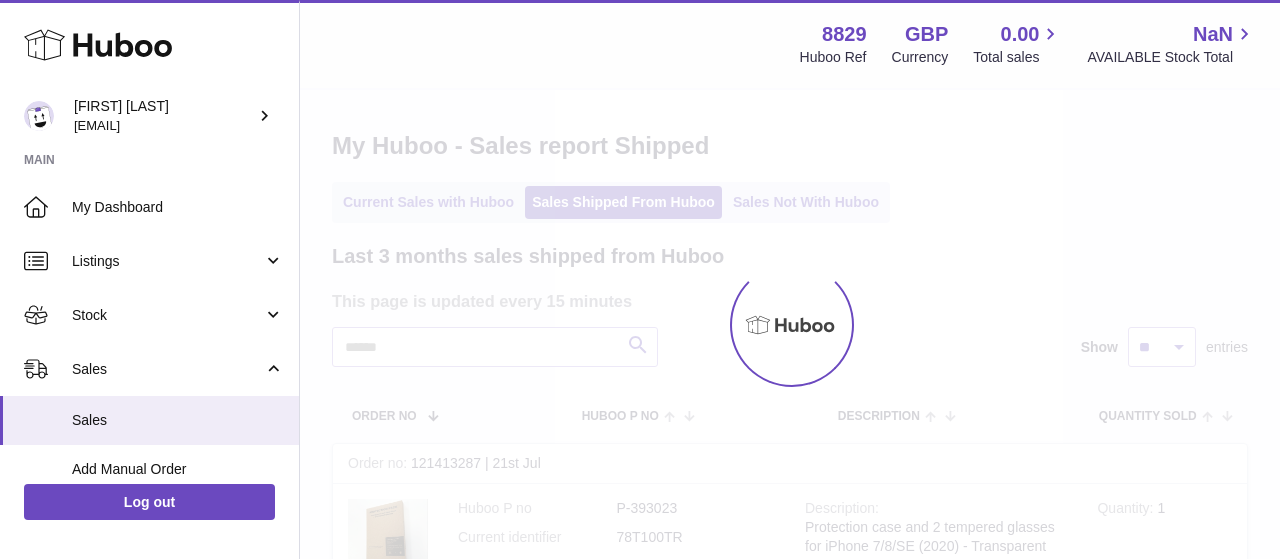 scroll, scrollTop: 0, scrollLeft: 0, axis: both 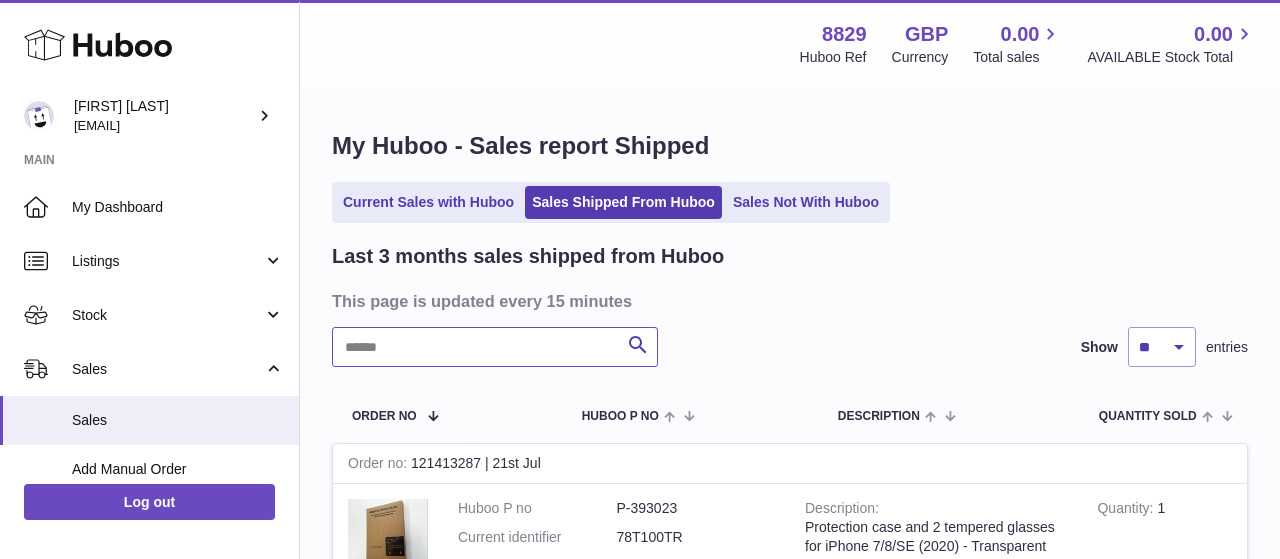 click at bounding box center [495, 347] 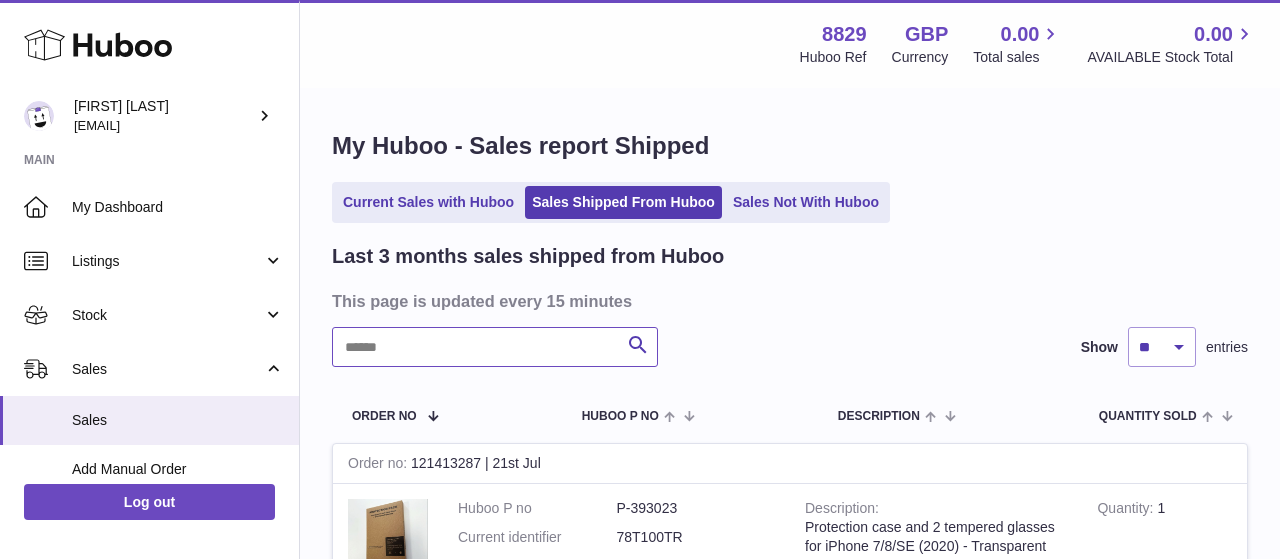paste on "********" 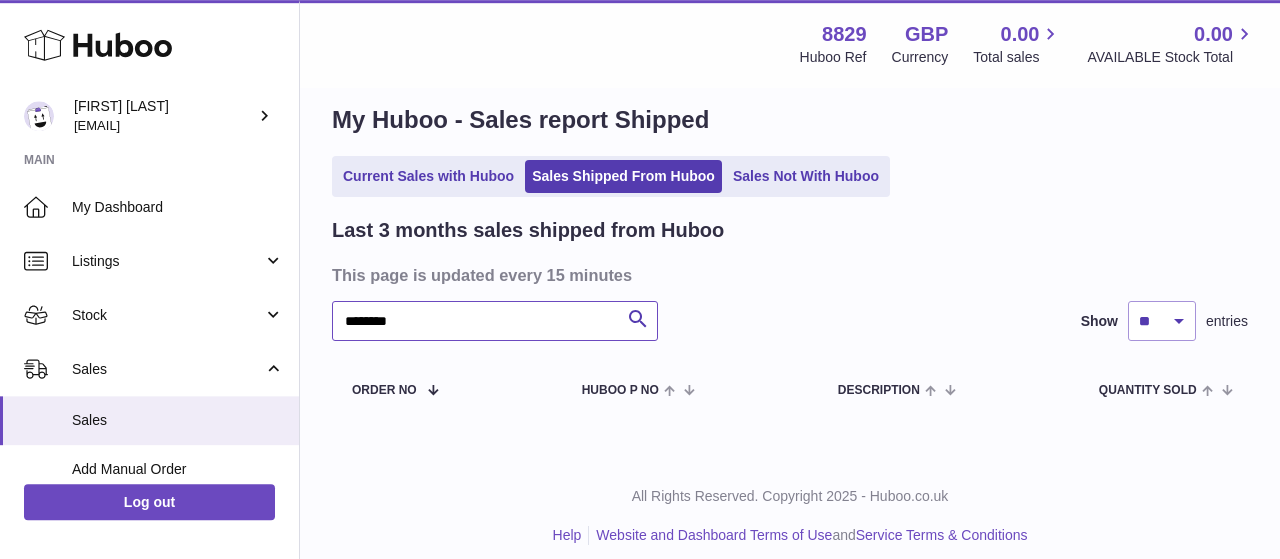 scroll, scrollTop: 41, scrollLeft: 0, axis: vertical 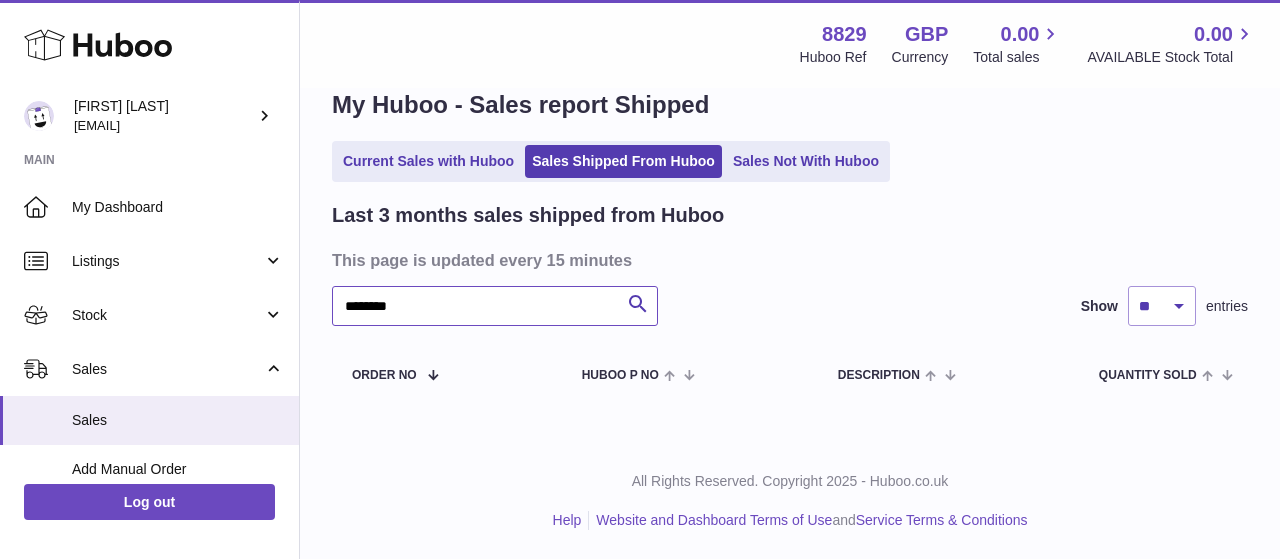 click on "********" at bounding box center [495, 306] 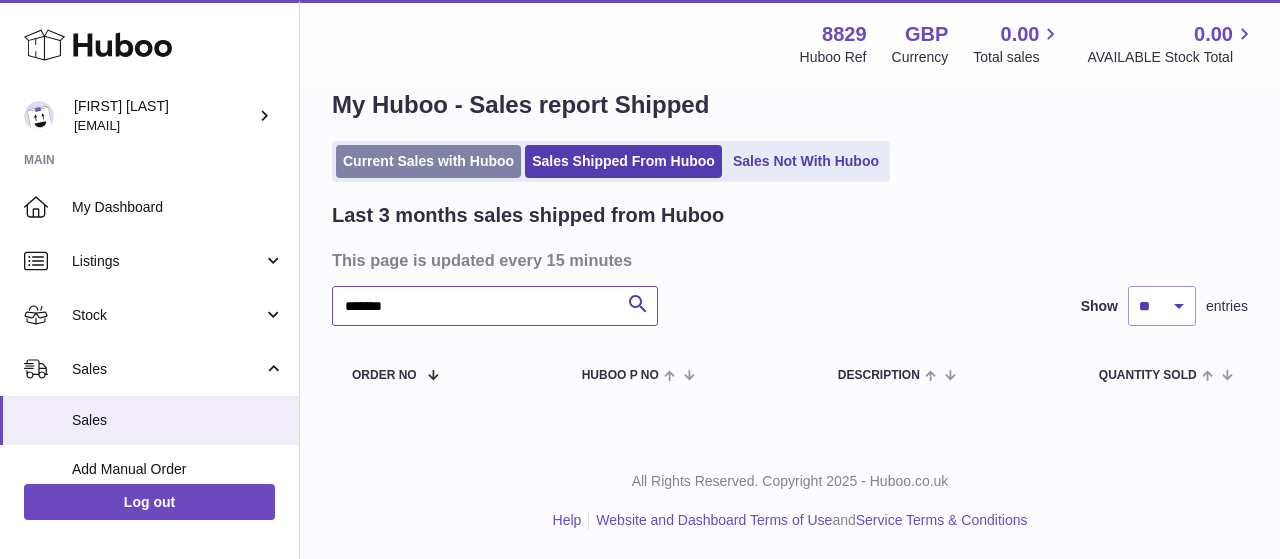 type on "*******" 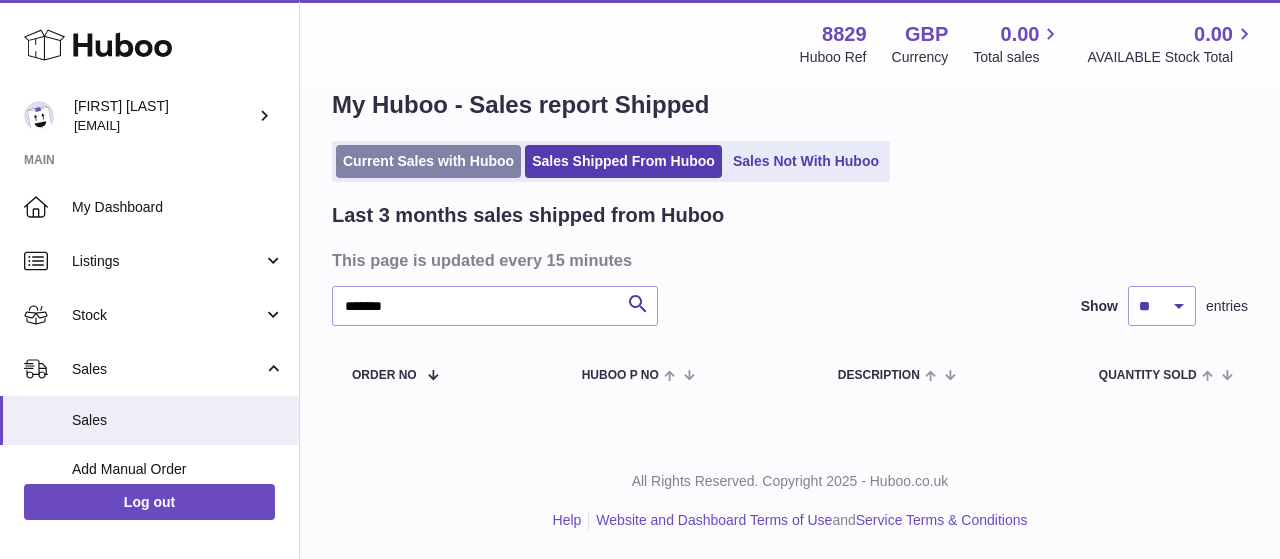 click on "Current Sales with Huboo" at bounding box center (428, 161) 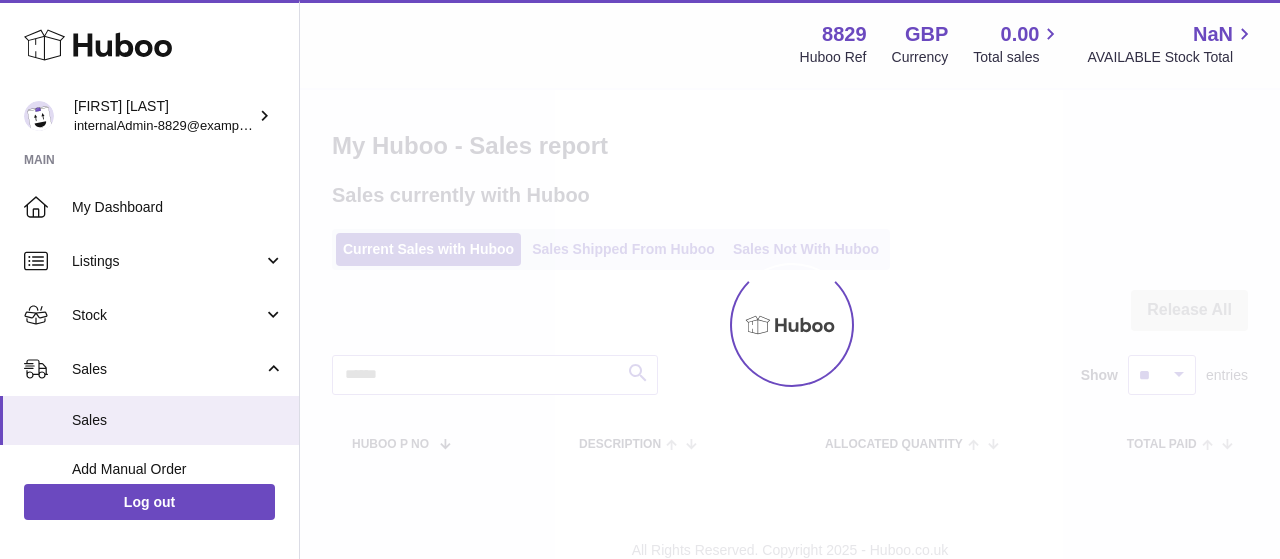scroll, scrollTop: 0, scrollLeft: 0, axis: both 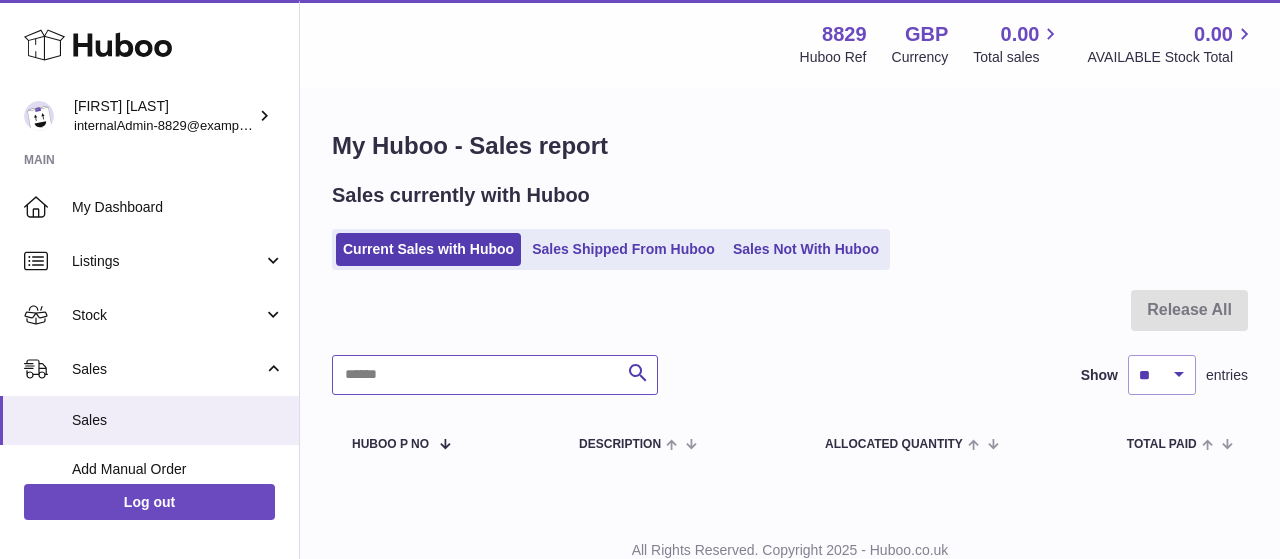 click at bounding box center (495, 375) 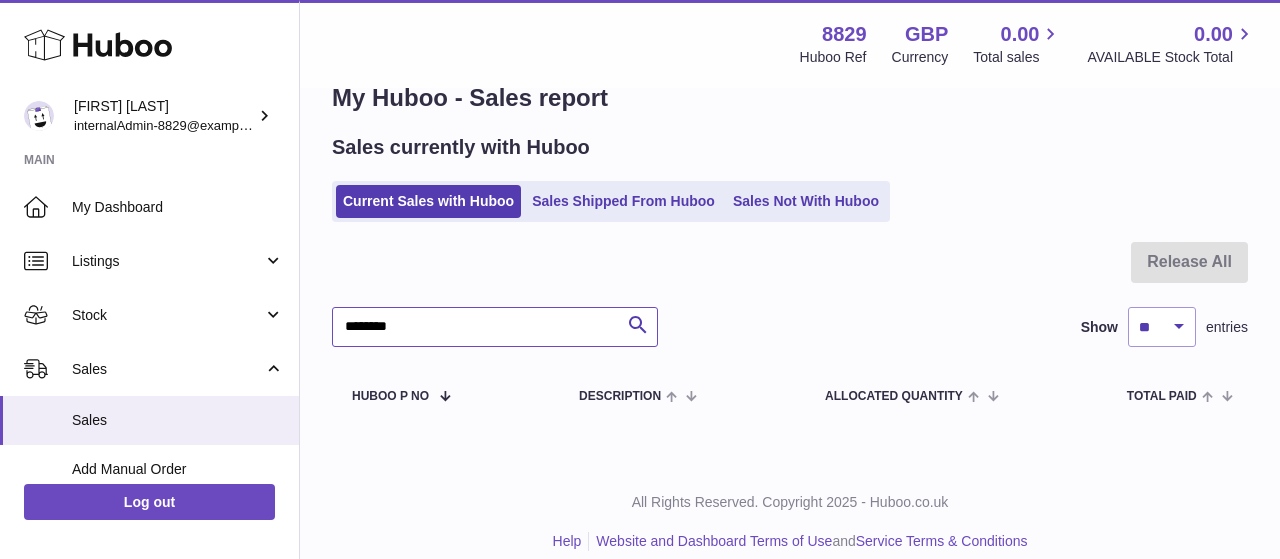 scroll, scrollTop: 69, scrollLeft: 0, axis: vertical 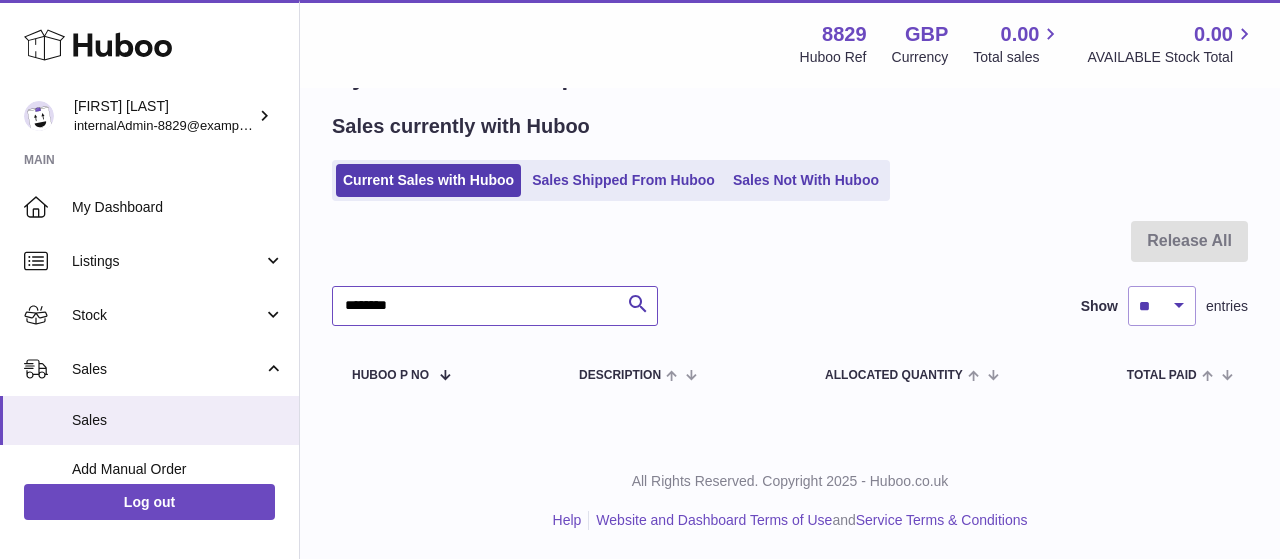click on "********" at bounding box center [495, 306] 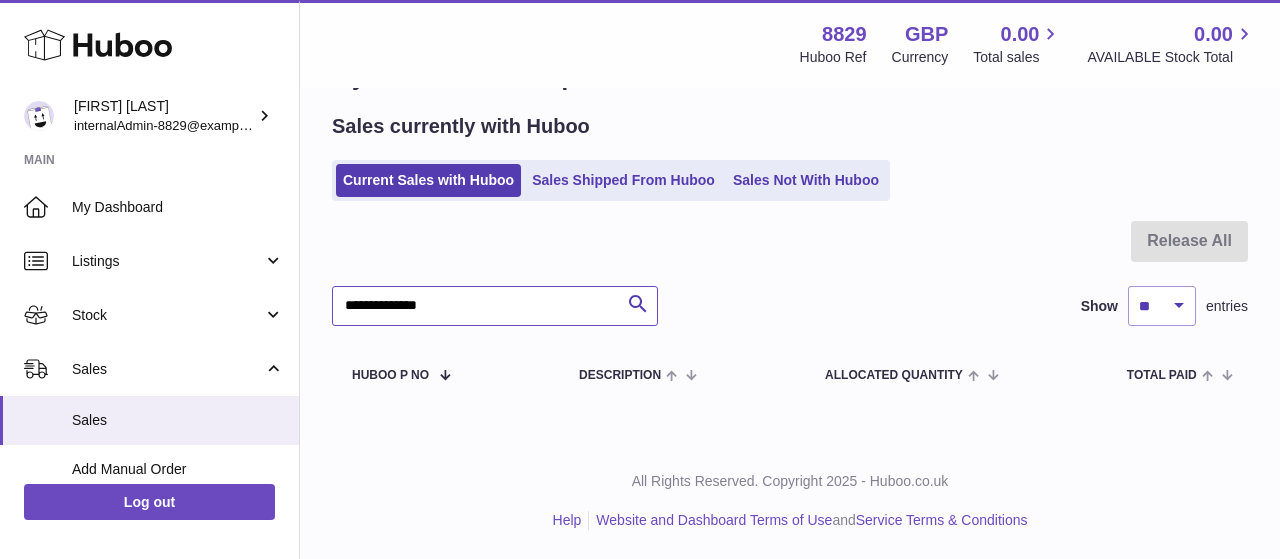 click on "**********" at bounding box center [495, 306] 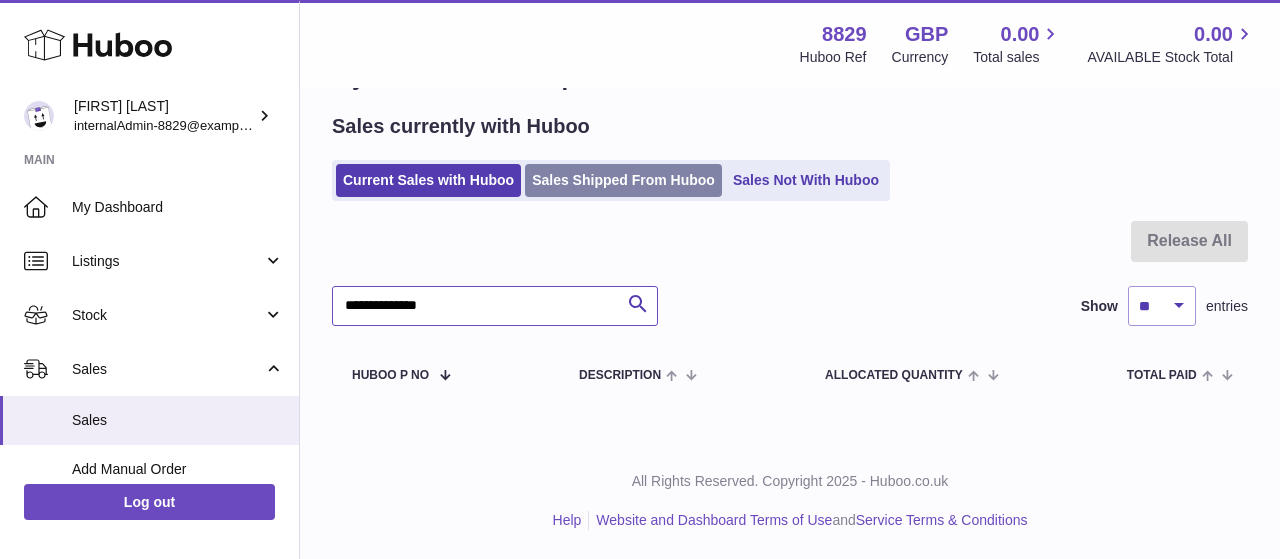 type on "**********" 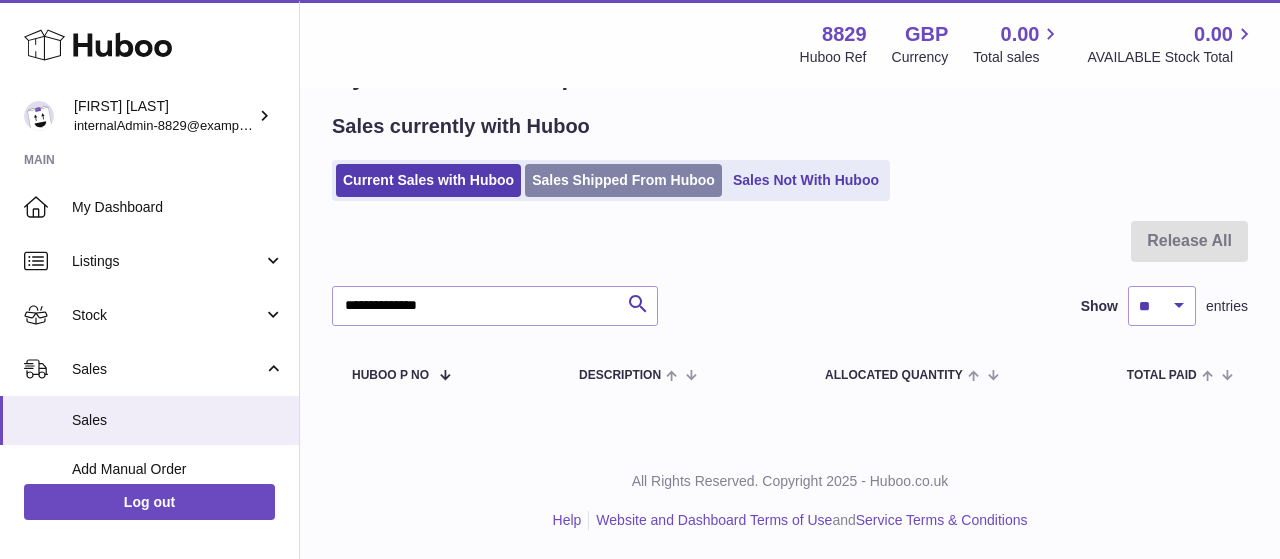 click on "Sales Shipped From Huboo" at bounding box center (623, 180) 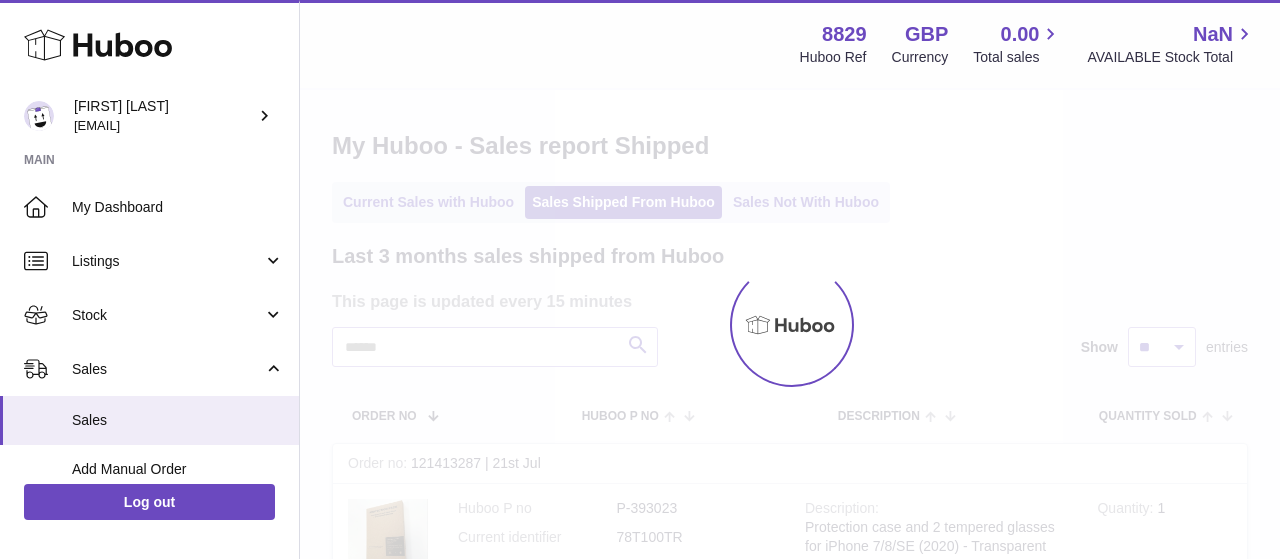 scroll, scrollTop: 0, scrollLeft: 0, axis: both 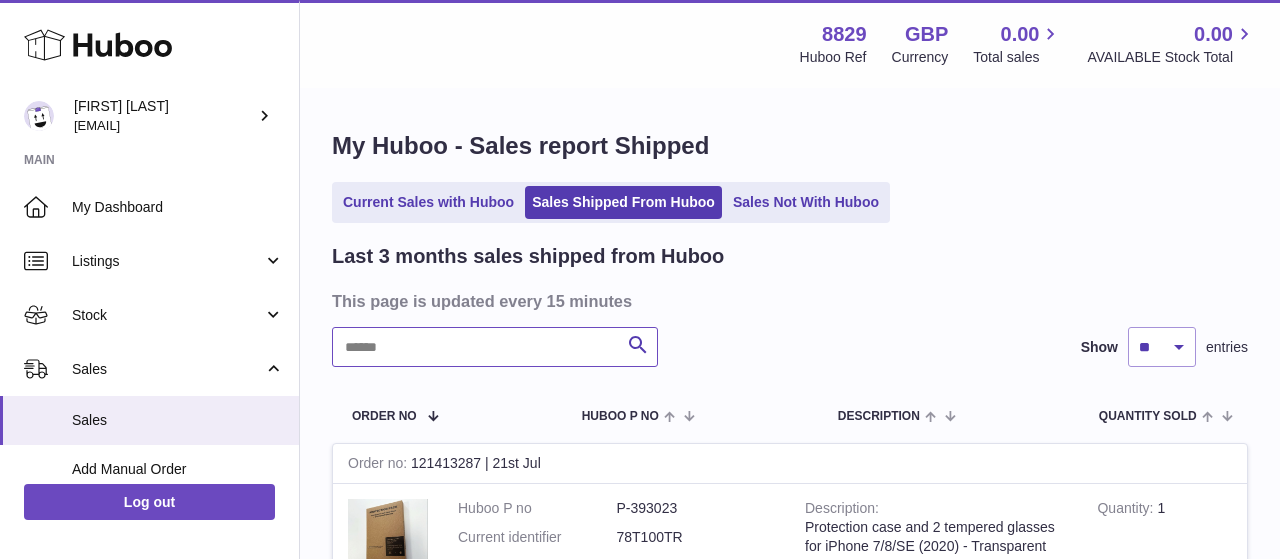 click at bounding box center [495, 347] 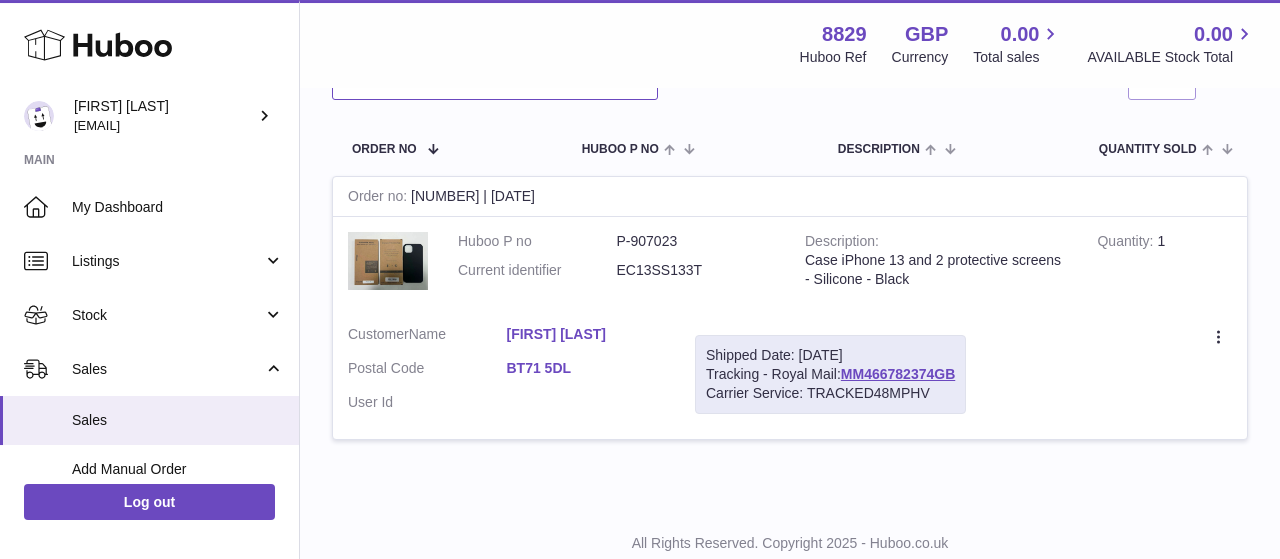 scroll, scrollTop: 312, scrollLeft: 0, axis: vertical 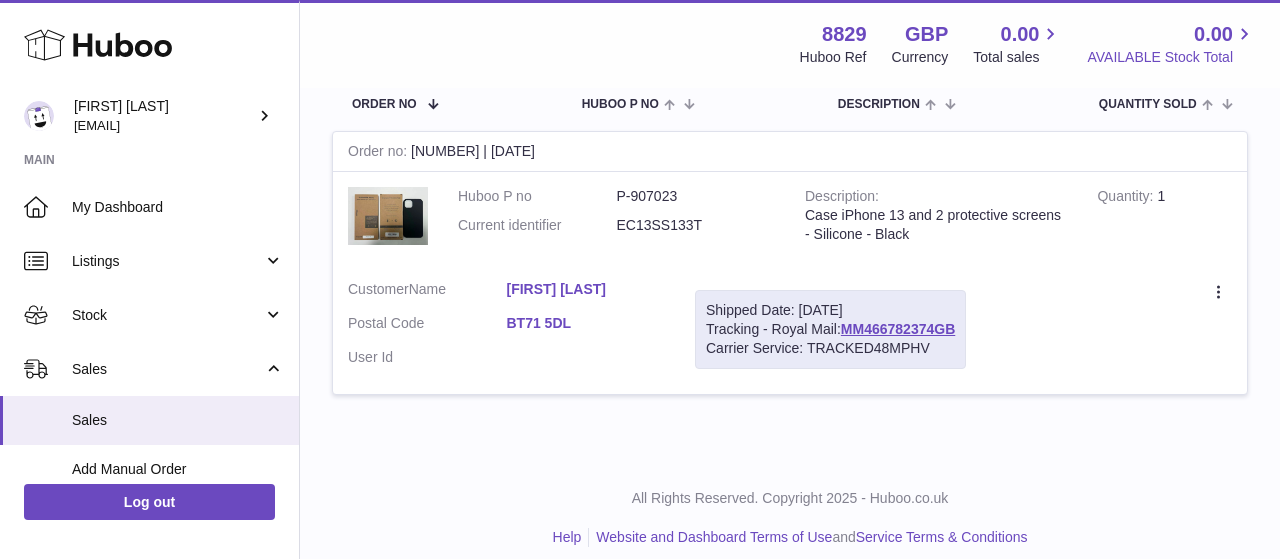 type on "**********" 